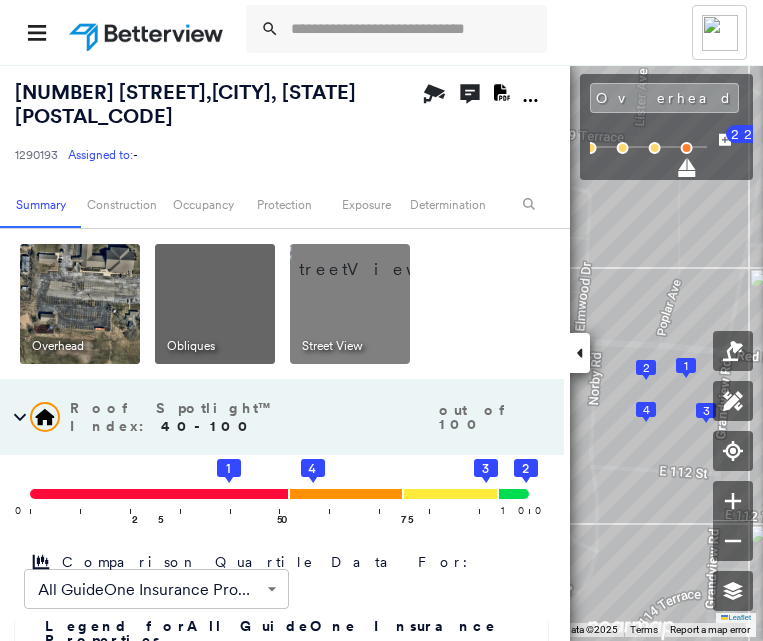 click at bounding box center (413, 29) 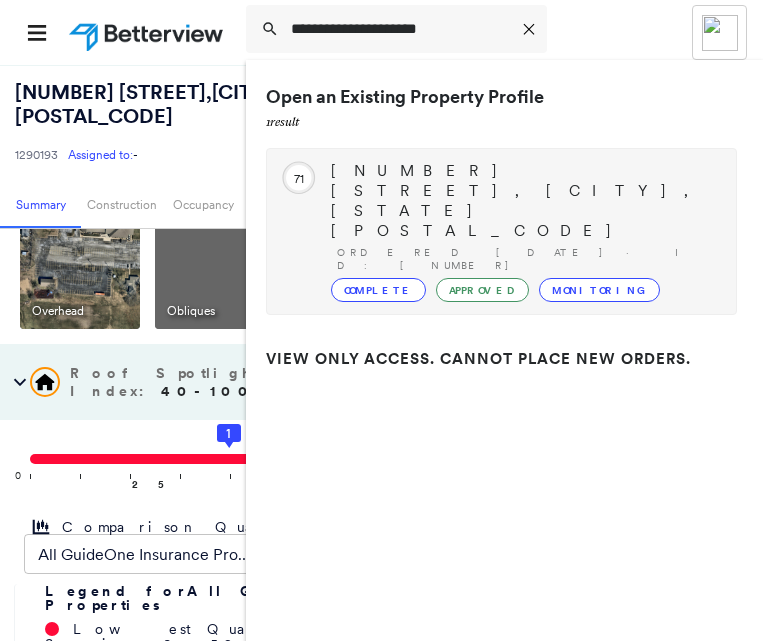 type on "**********" 